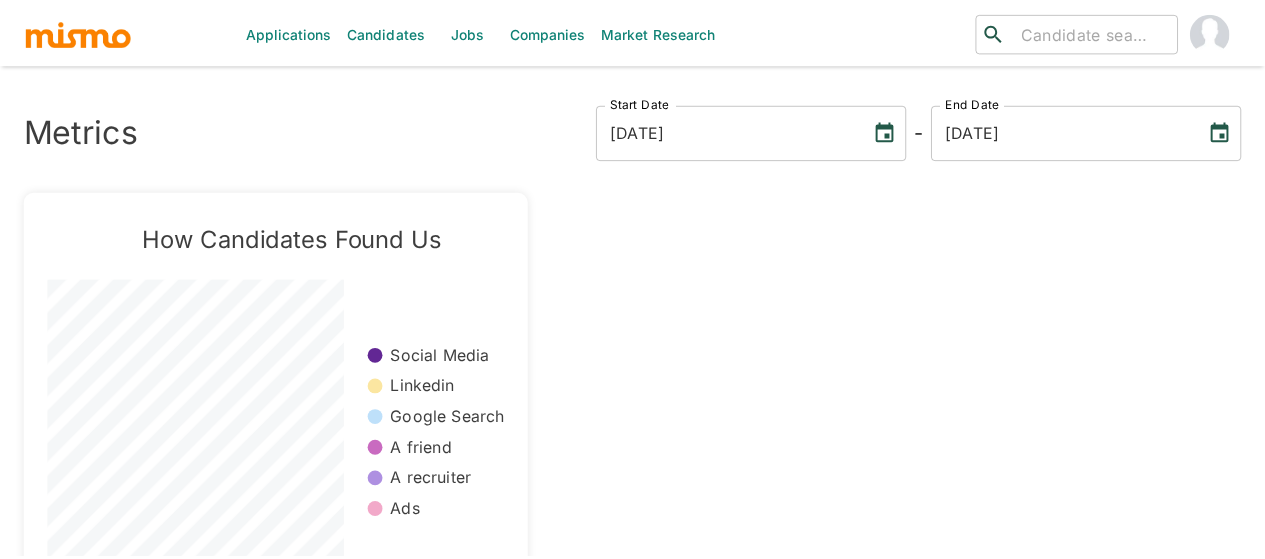 scroll, scrollTop: 0, scrollLeft: 0, axis: both 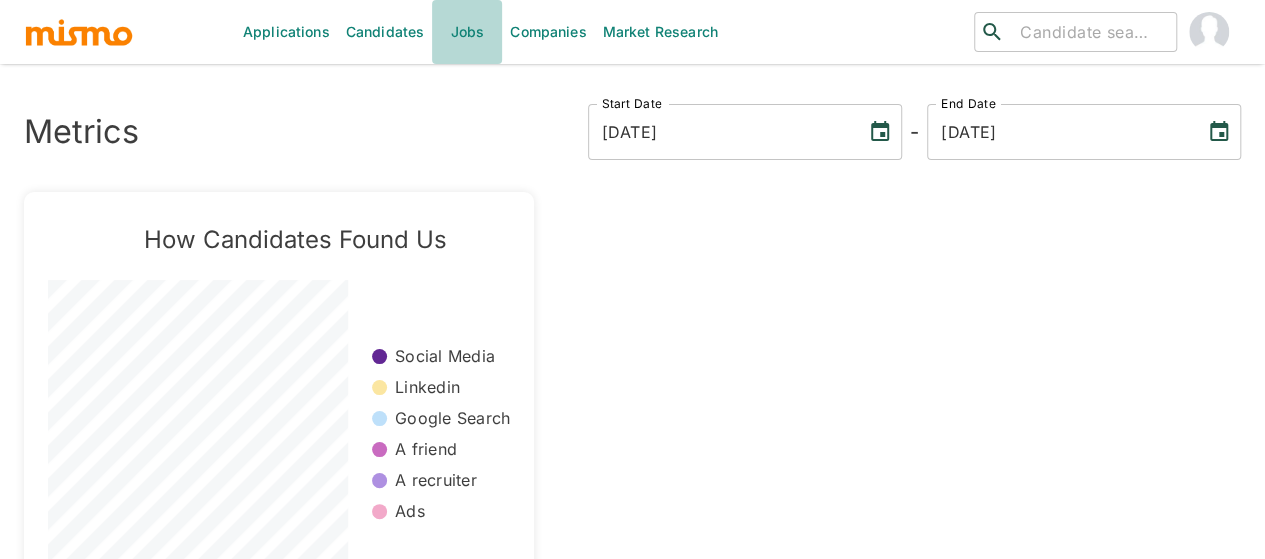 click on "Jobs" at bounding box center (467, 32) 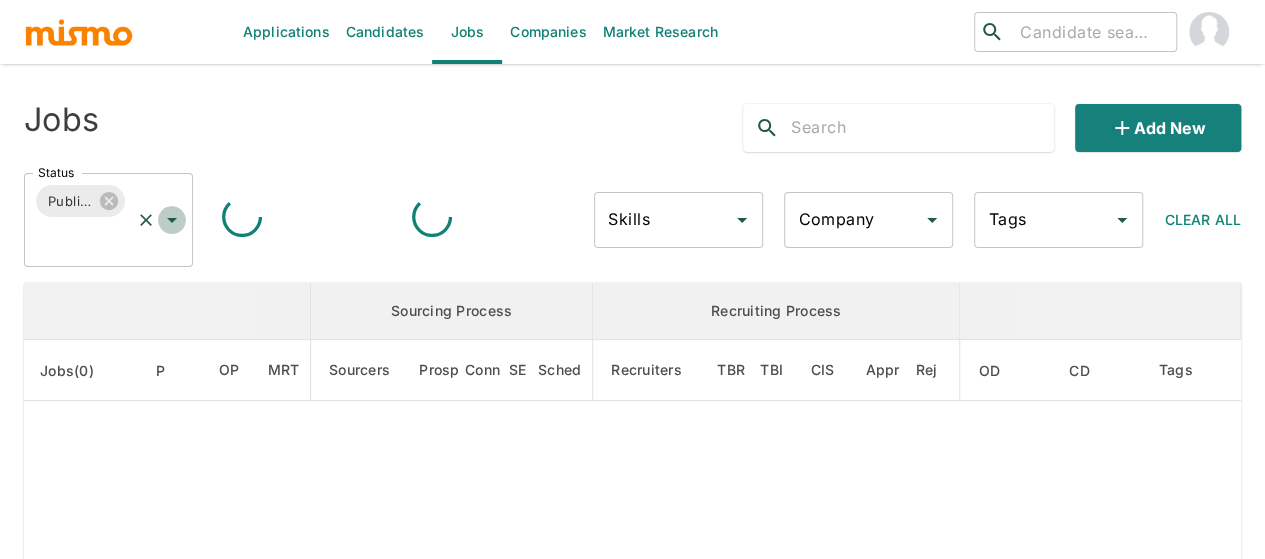 click 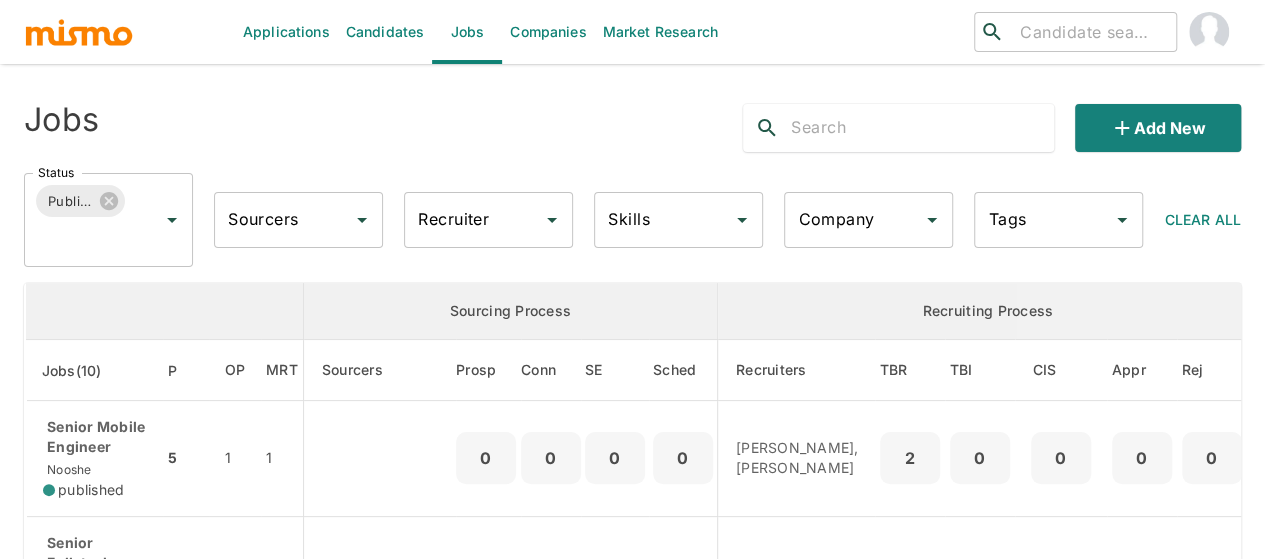click at bounding box center (165, 311) 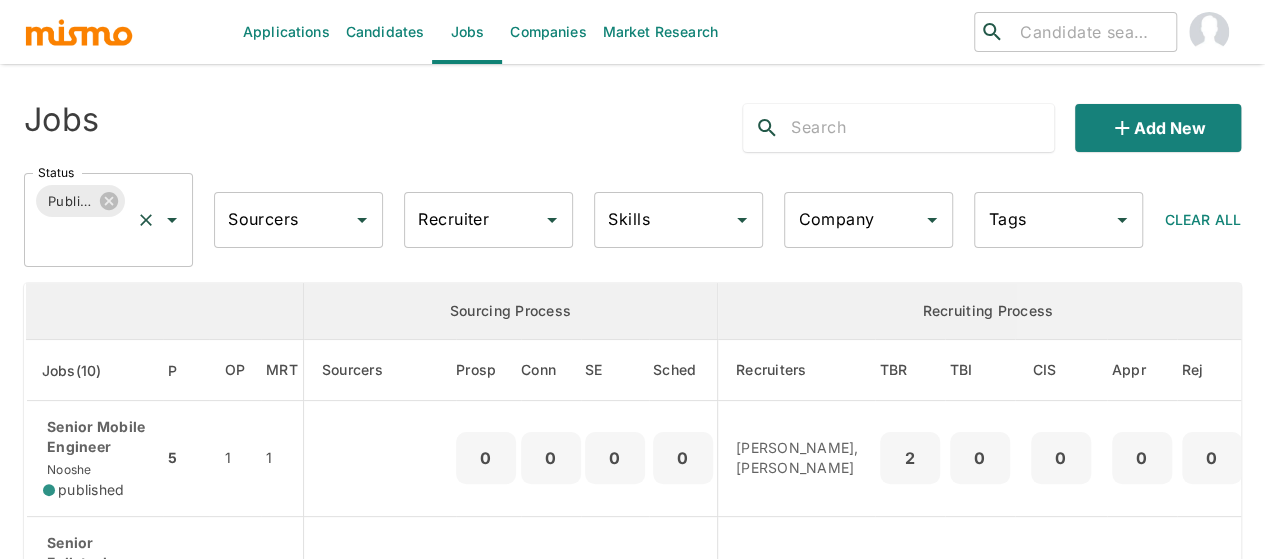 click 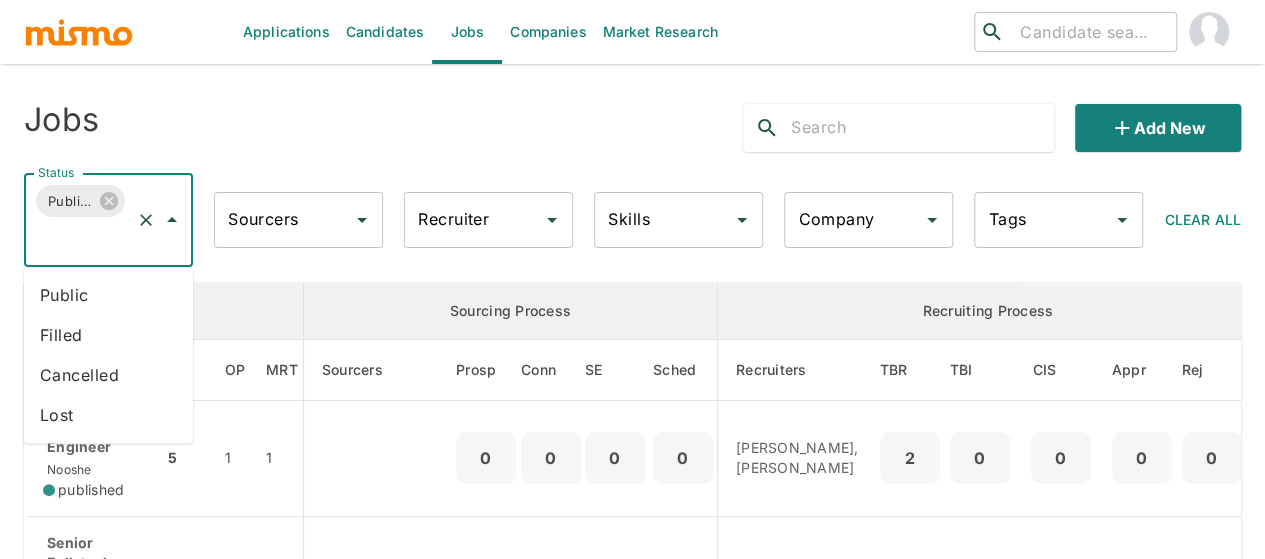 click on "Public" at bounding box center [108, 295] 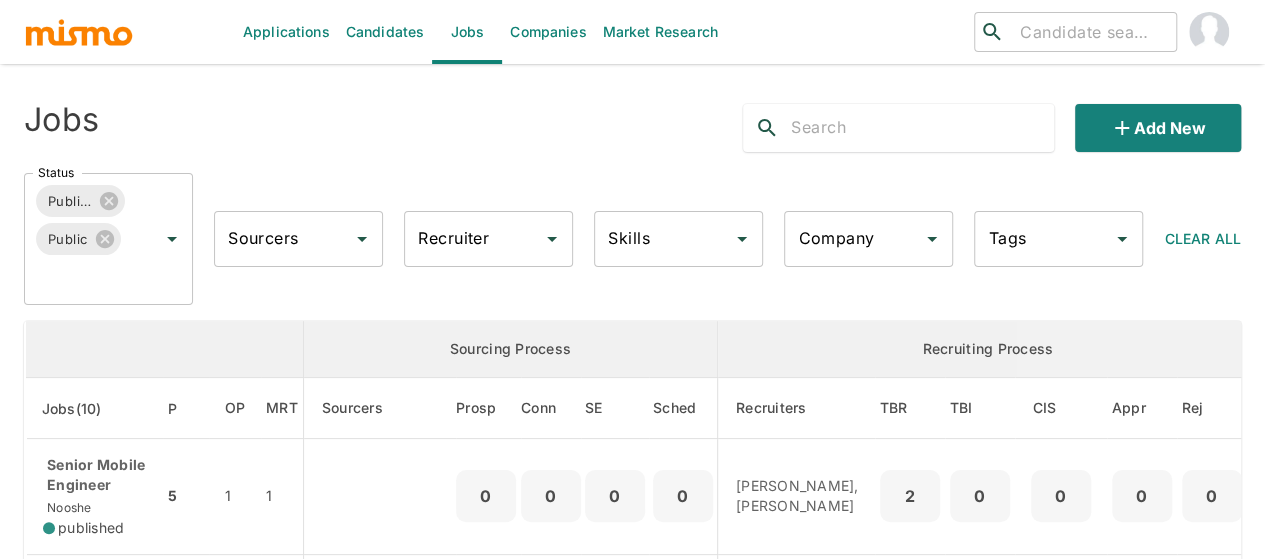 click on "Recruiter" at bounding box center [473, 239] 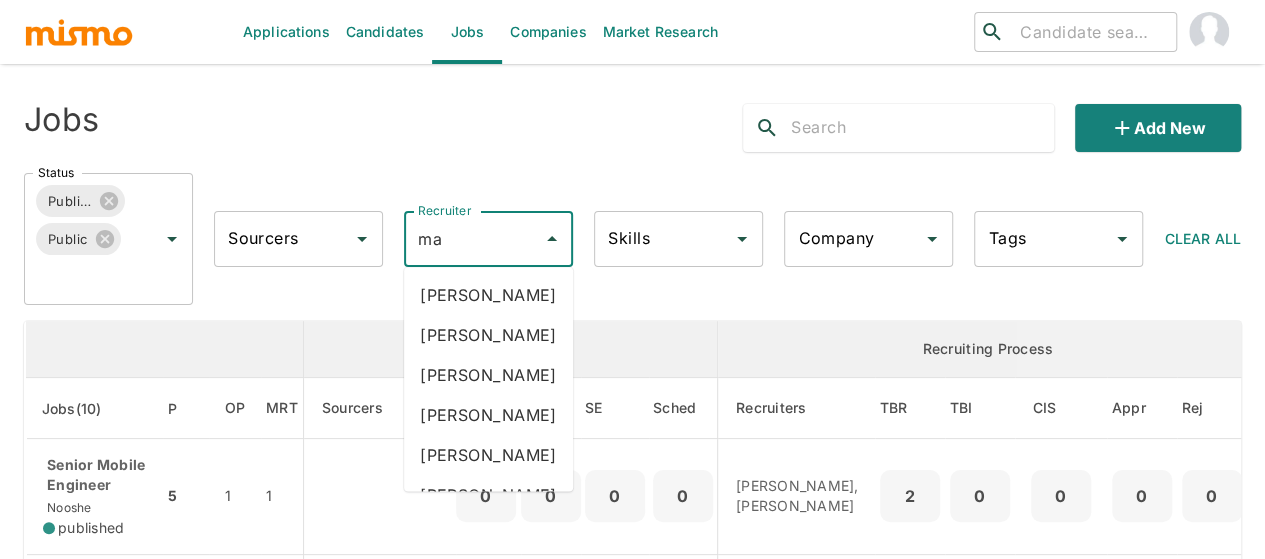 type on "mai" 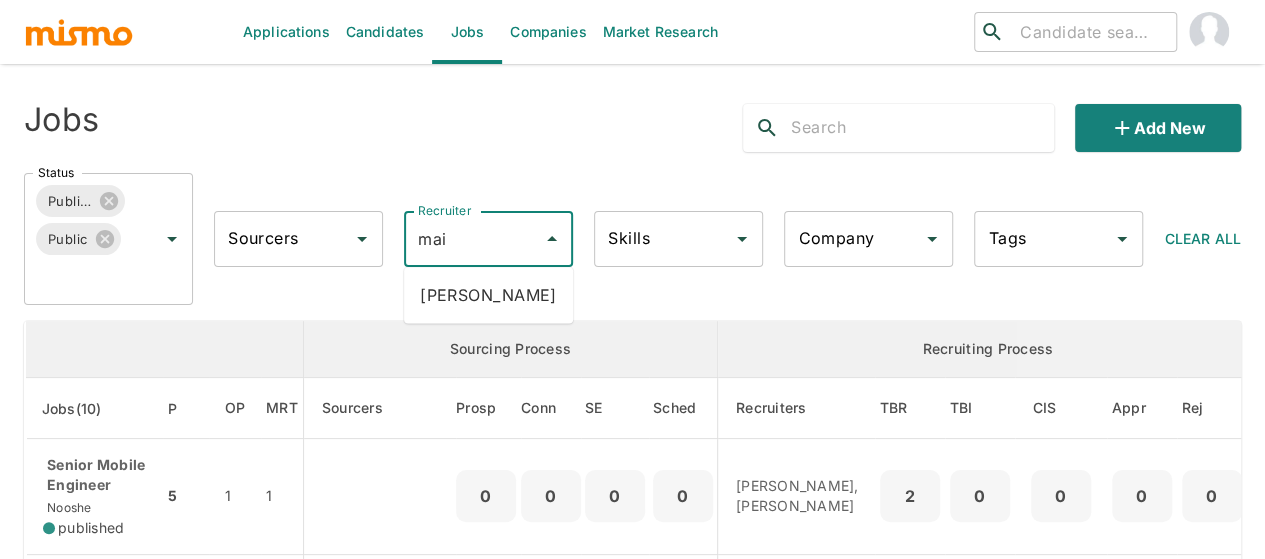 click on "[PERSON_NAME]" at bounding box center (488, 295) 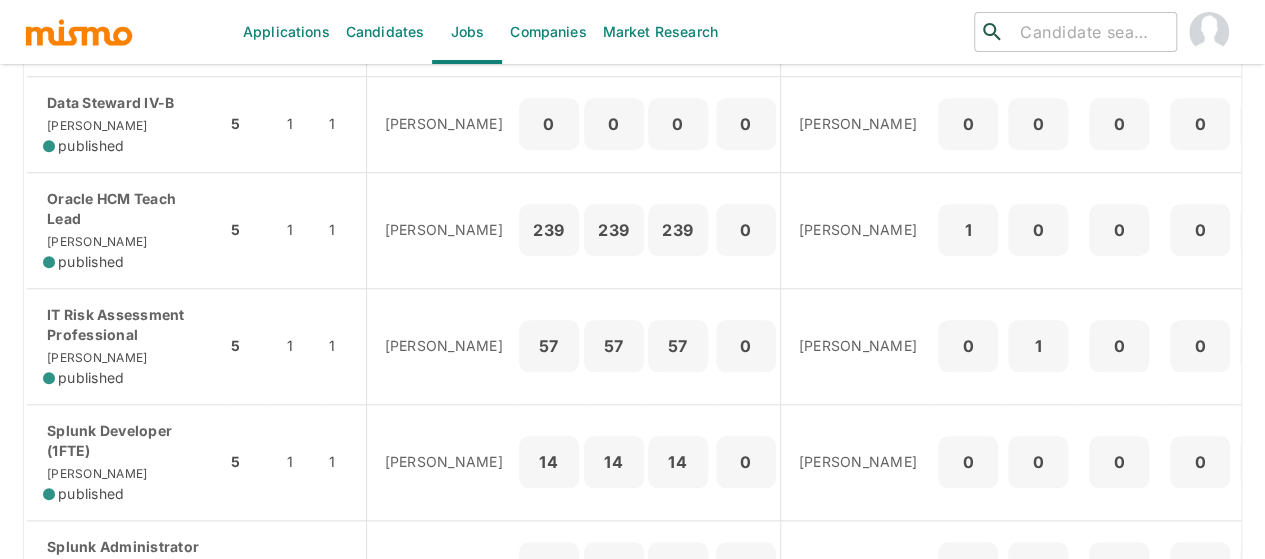 scroll, scrollTop: 852, scrollLeft: 0, axis: vertical 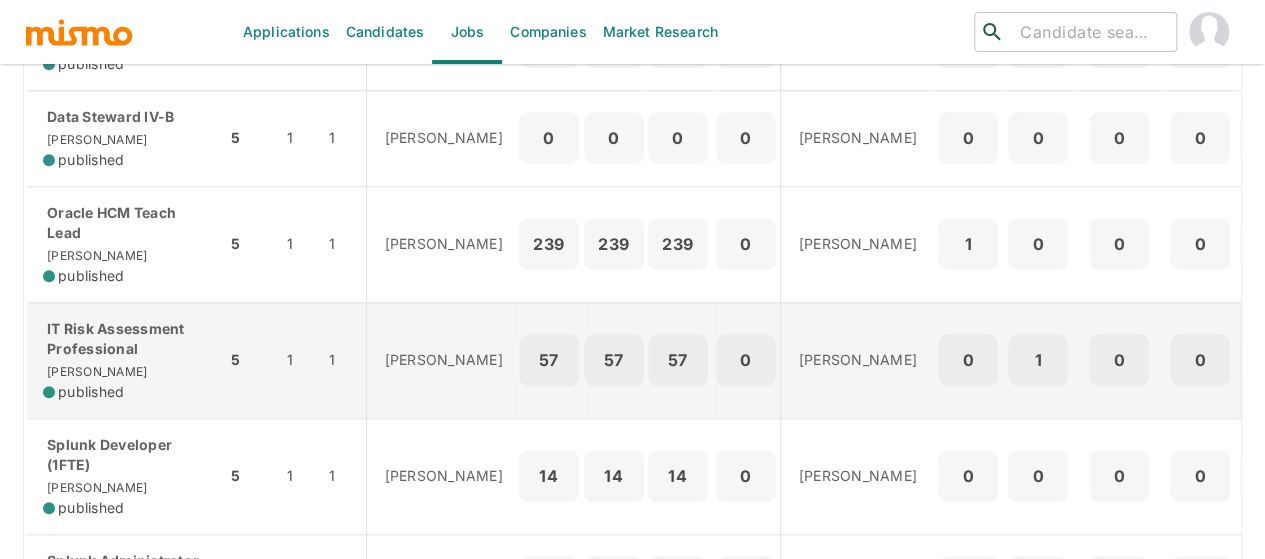 click on "IT Risk Assessment Professional" at bounding box center (126, 339) 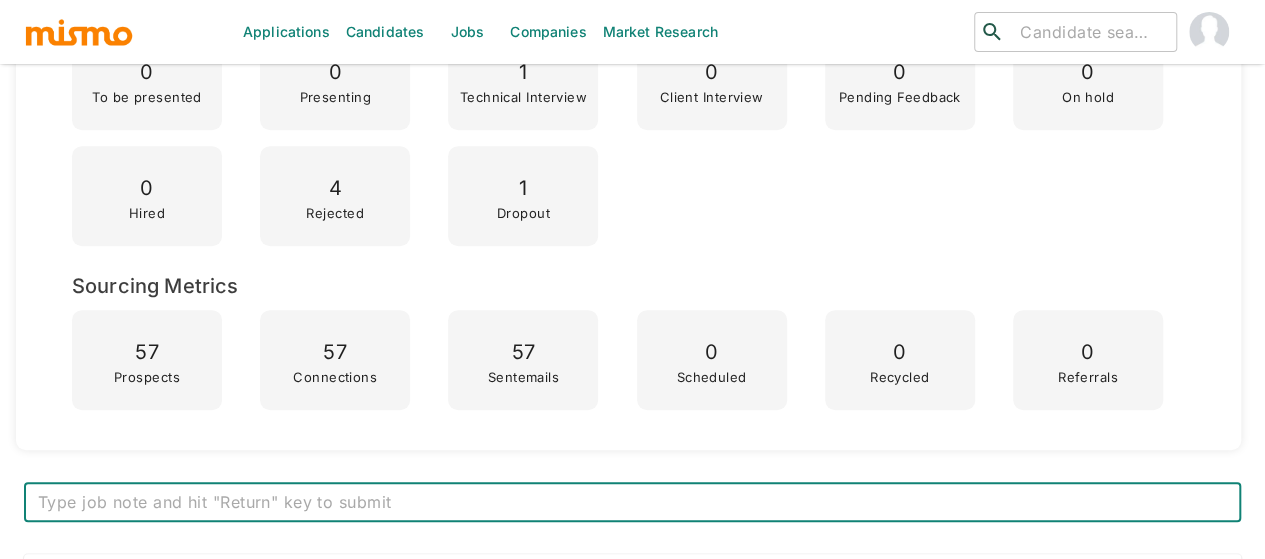 scroll, scrollTop: 700, scrollLeft: 0, axis: vertical 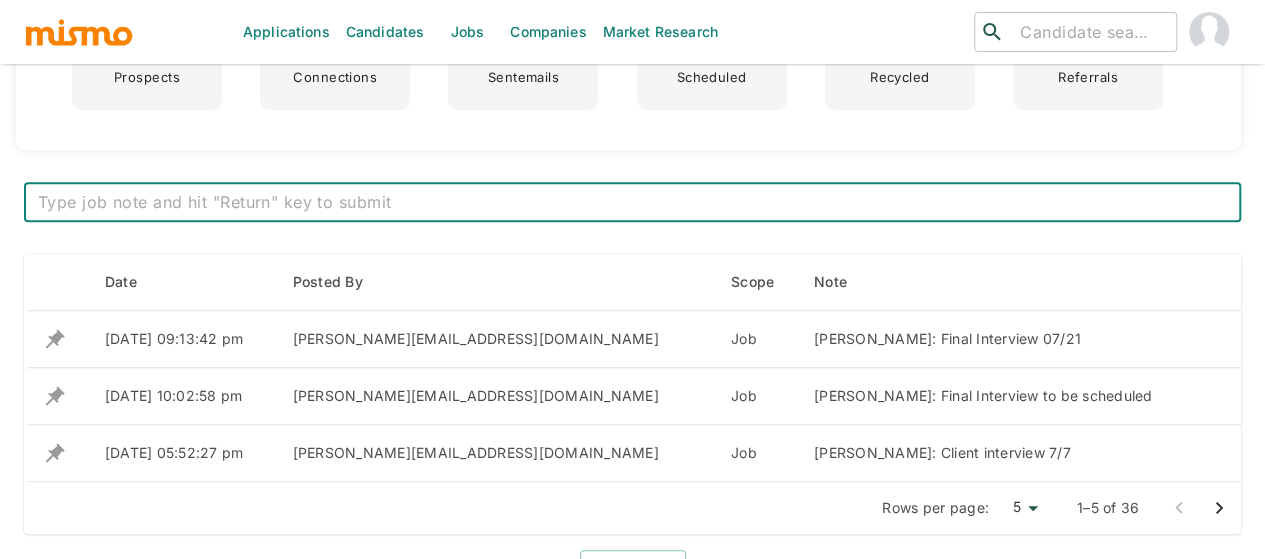 click at bounding box center (632, 202) 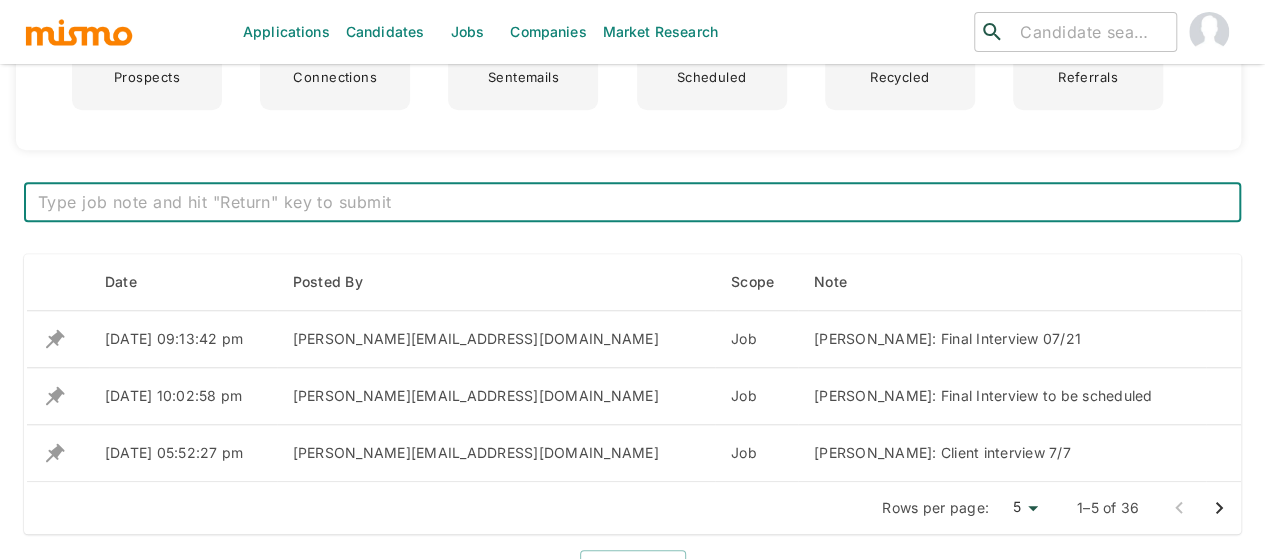 type on "Felipe dropped out; he accepted another job offer." 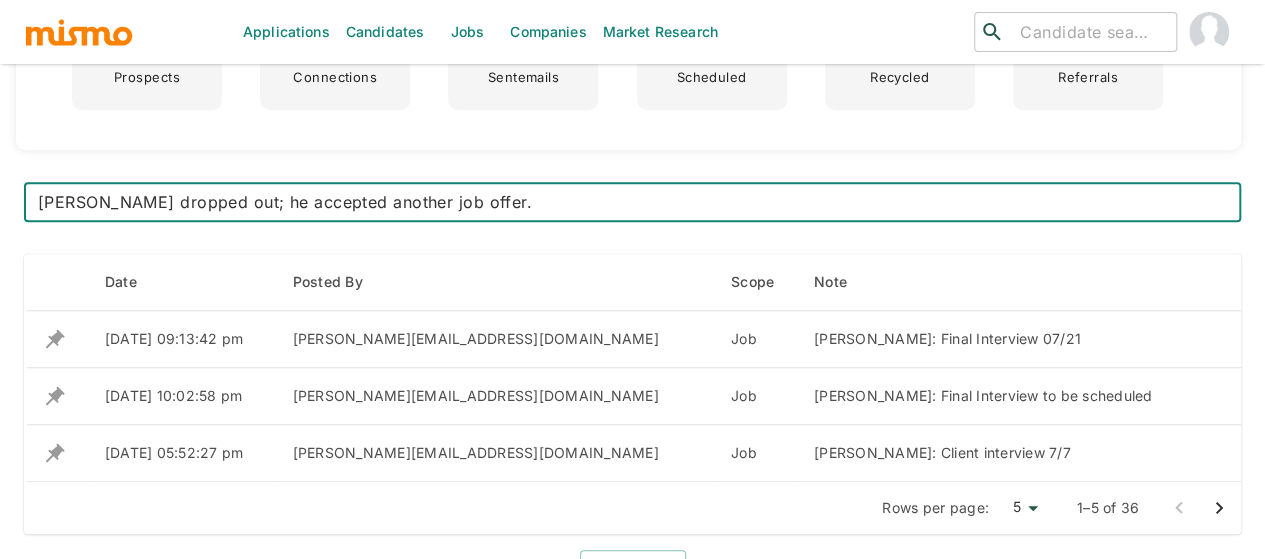 type 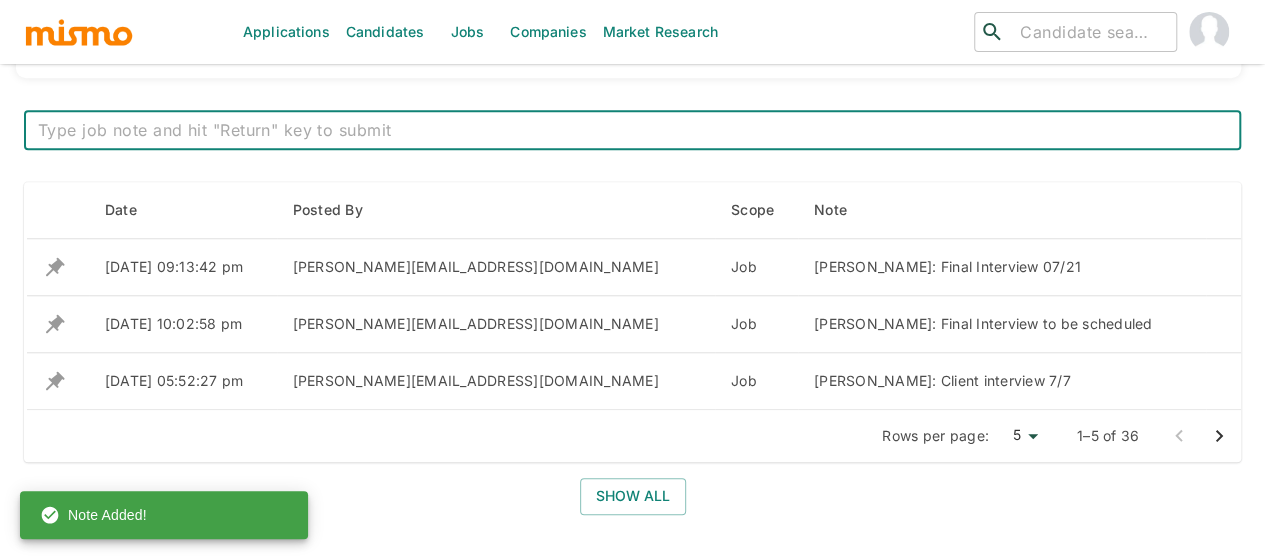 scroll, scrollTop: 900, scrollLeft: 0, axis: vertical 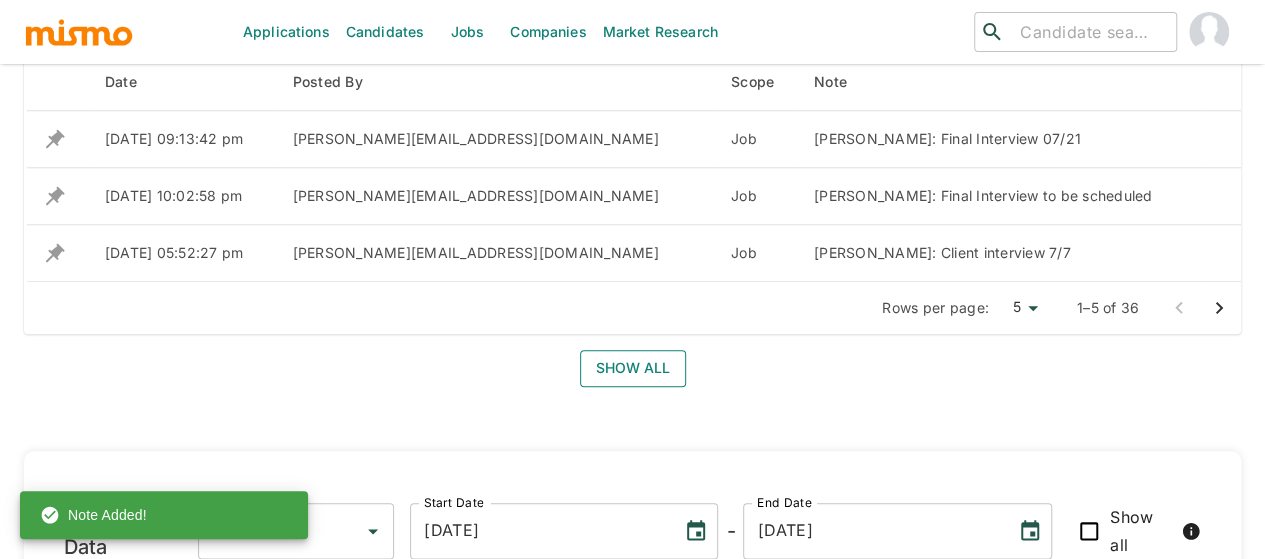 click on "Show all" at bounding box center (633, 368) 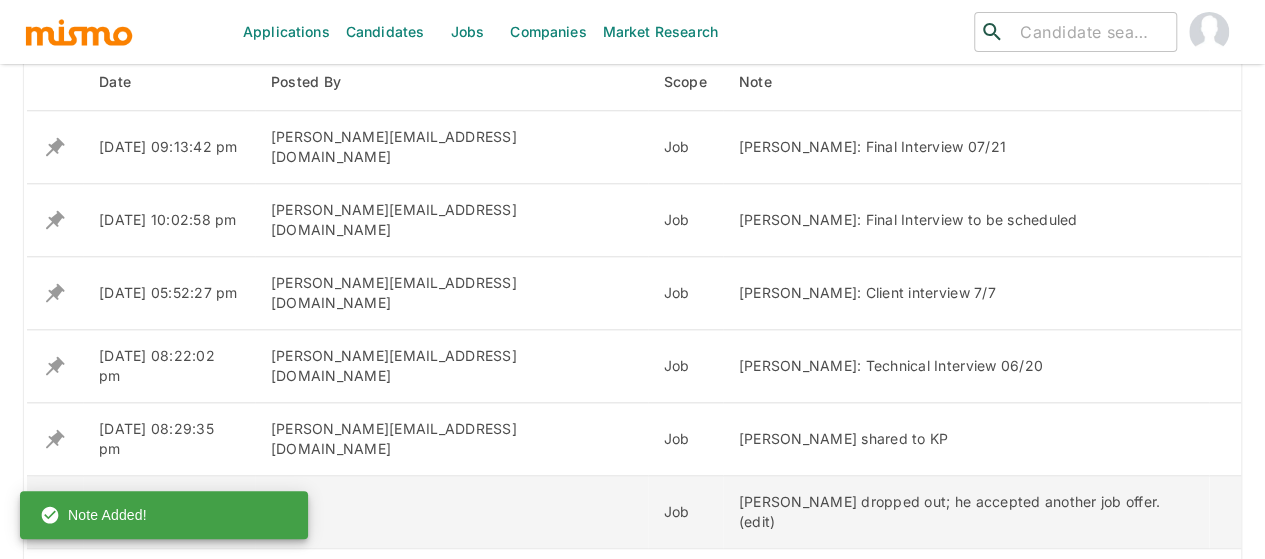 click 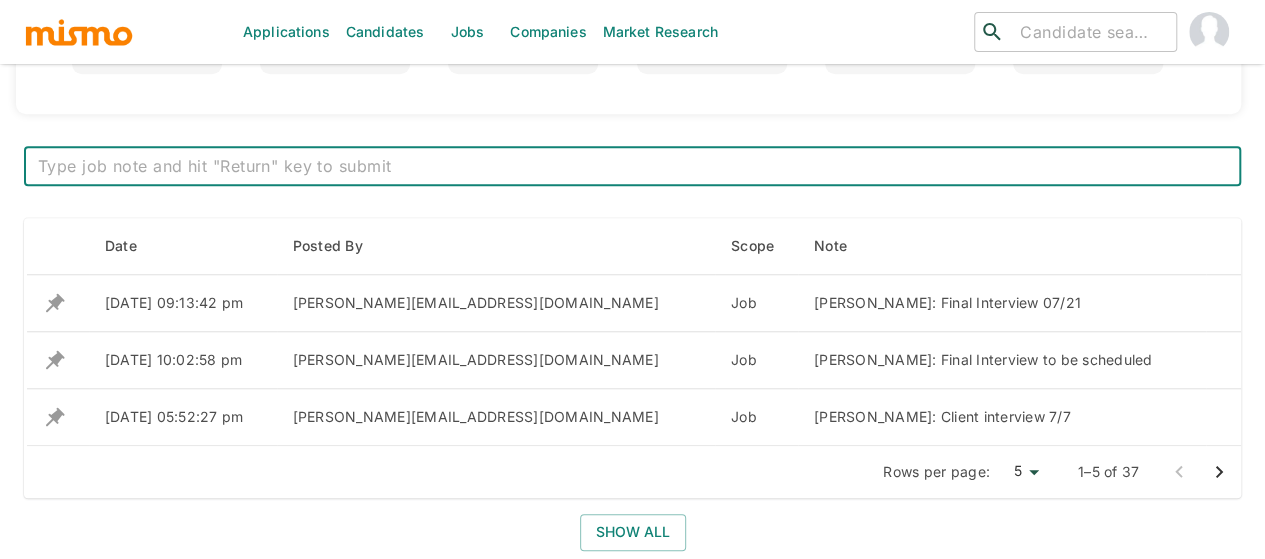 scroll, scrollTop: 800, scrollLeft: 0, axis: vertical 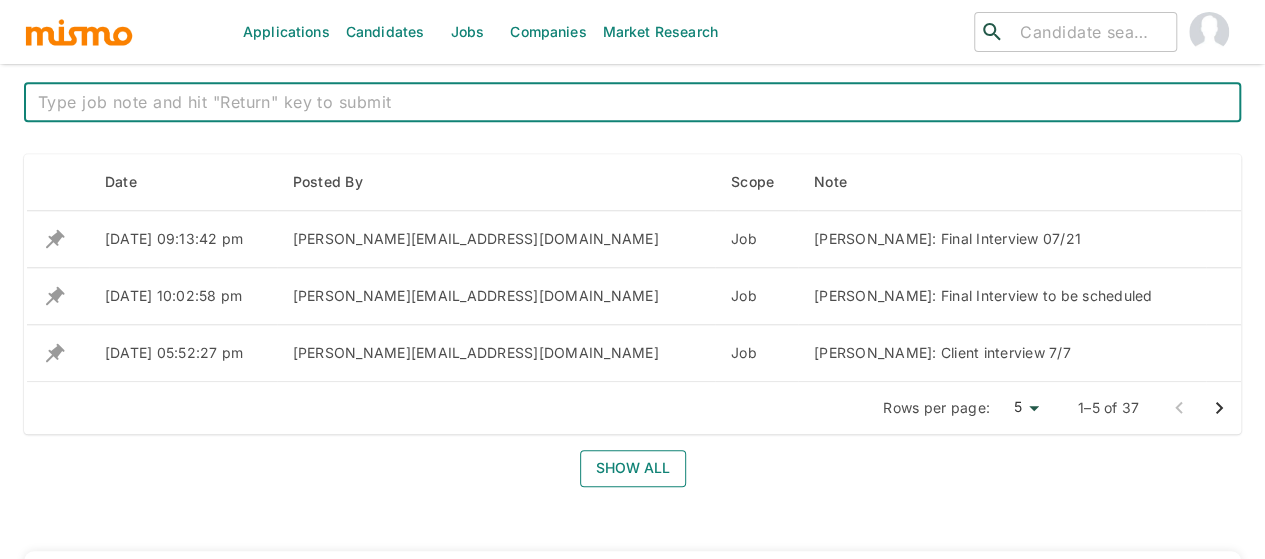 click on "Show all" at bounding box center (633, 468) 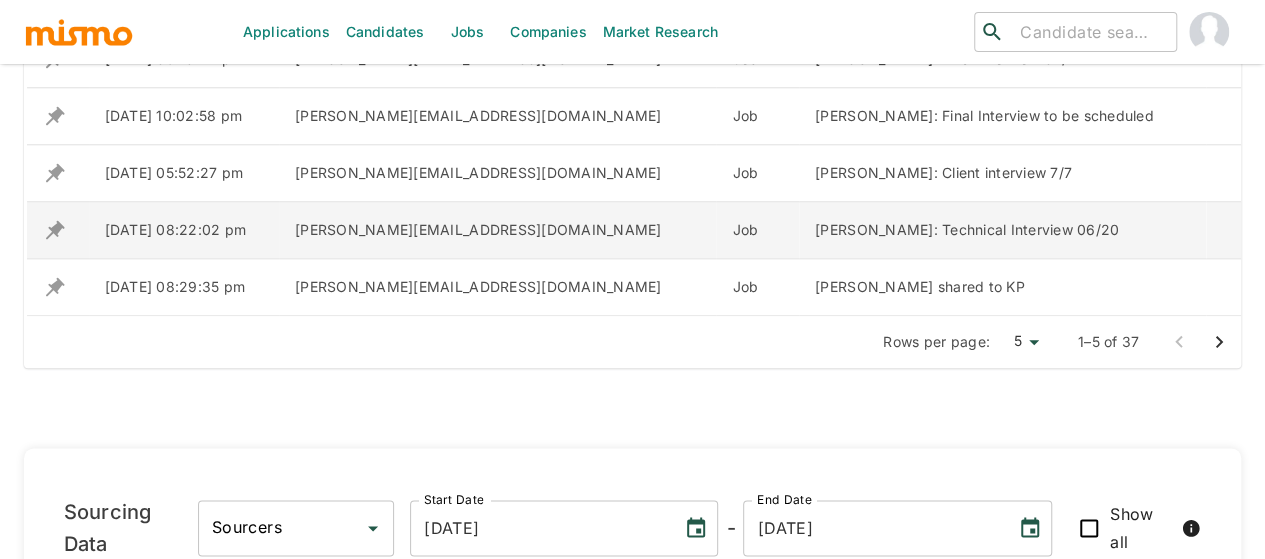 scroll, scrollTop: 1000, scrollLeft: 0, axis: vertical 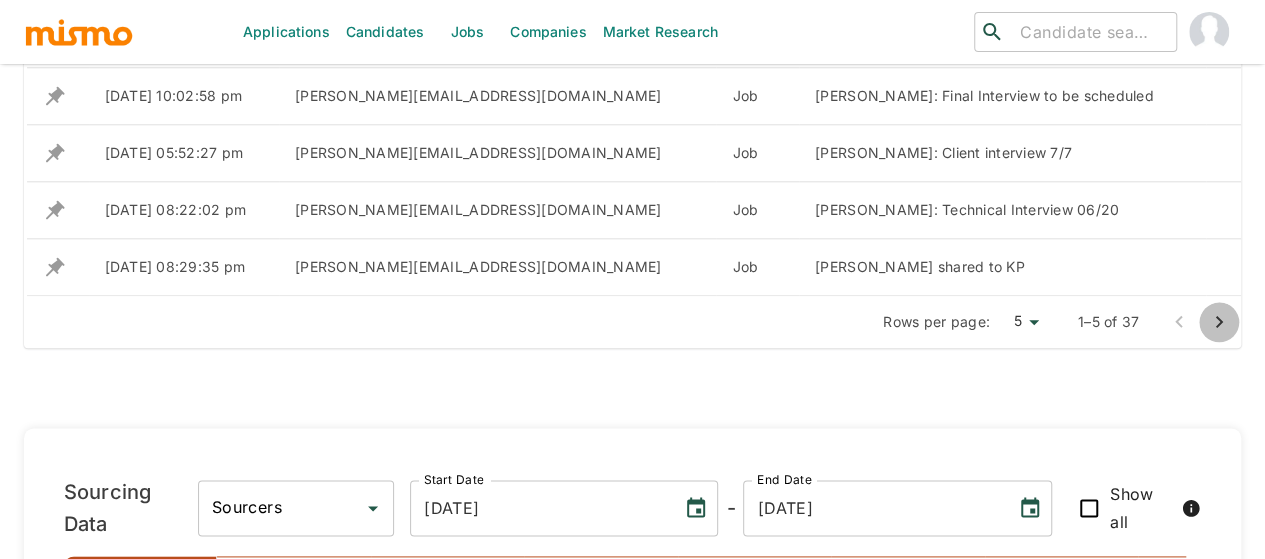 click 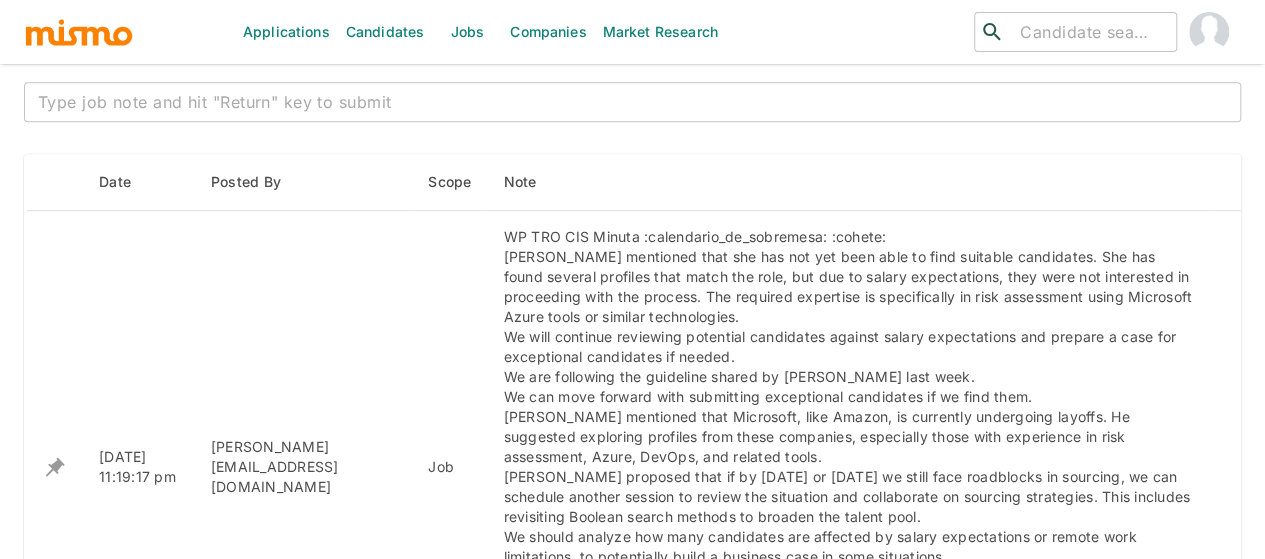scroll, scrollTop: 1300, scrollLeft: 0, axis: vertical 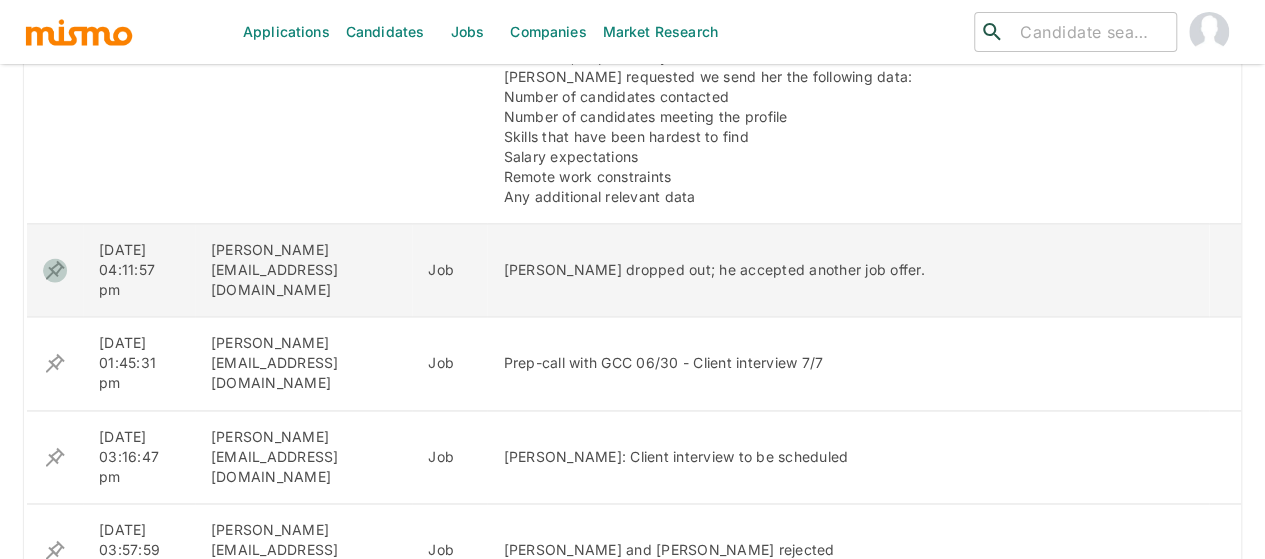 click 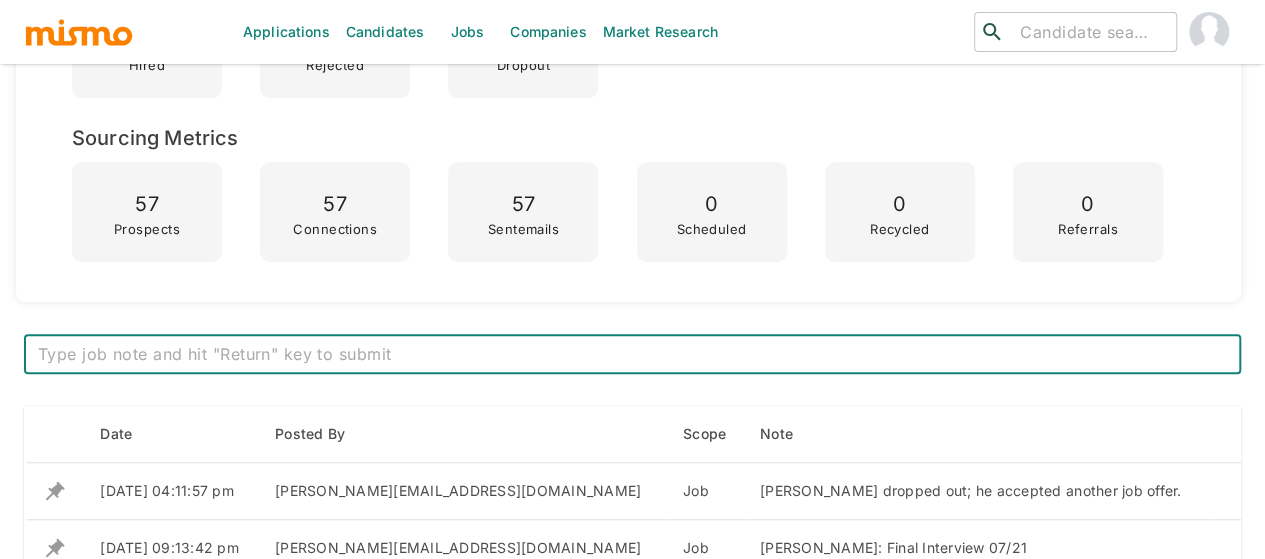 scroll, scrollTop: 700, scrollLeft: 0, axis: vertical 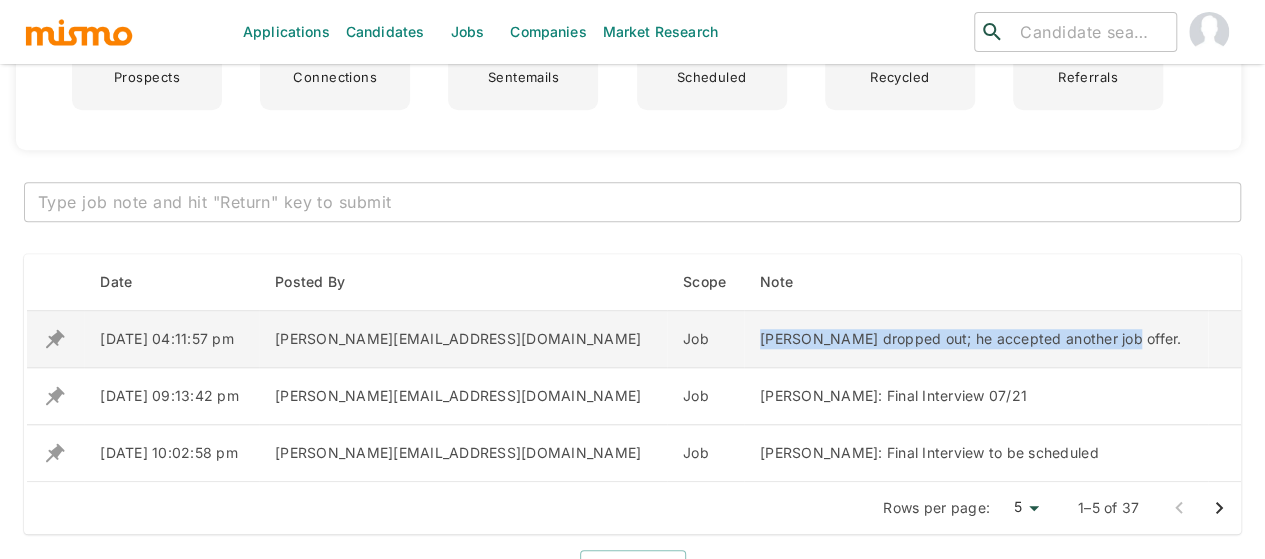 drag, startPoint x: 1062, startPoint y: 341, endPoint x: 686, endPoint y: 345, distance: 376.02127 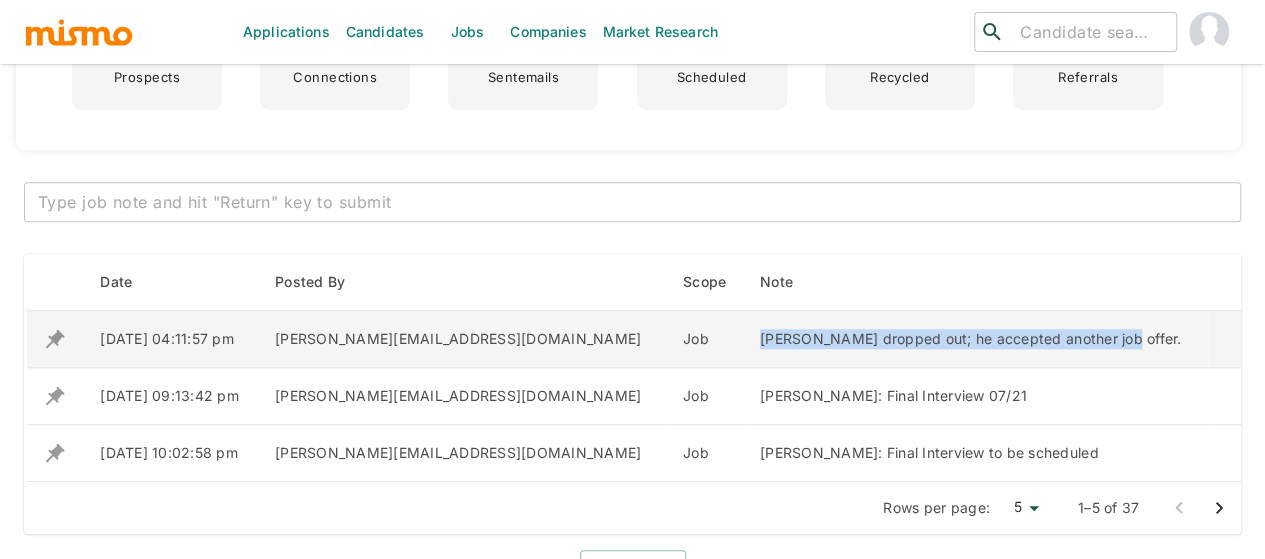 click on "07/16/2025 04:11:57 pm maia@mismo.team Job Felipe dropped out; he accepted another job offer." at bounding box center [634, 339] 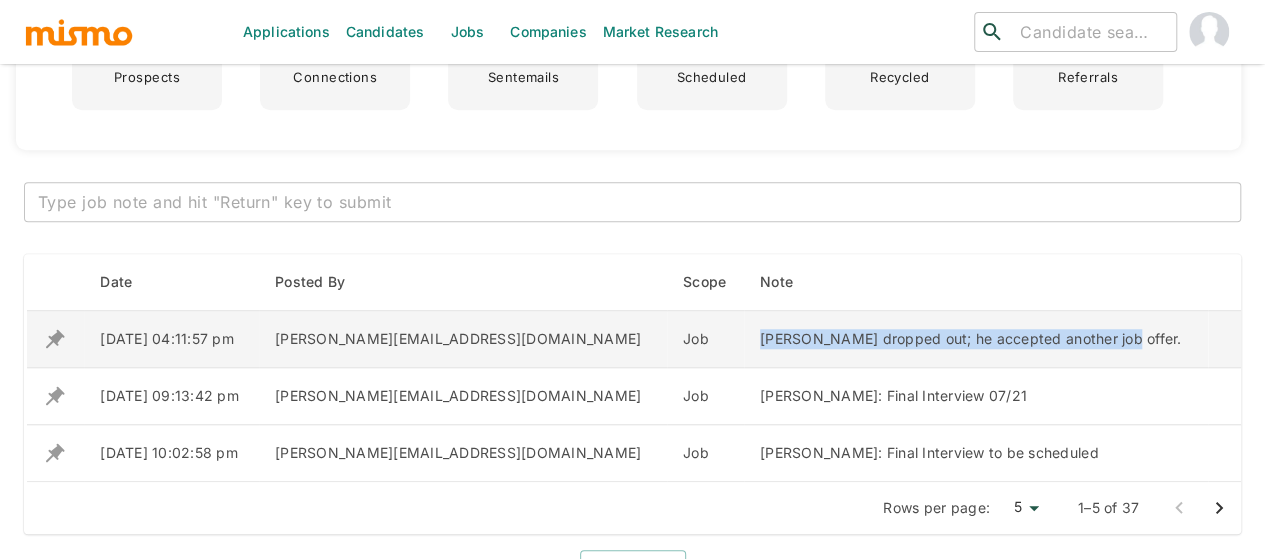 copy on "Felipe dropped out; he accepted another job offer." 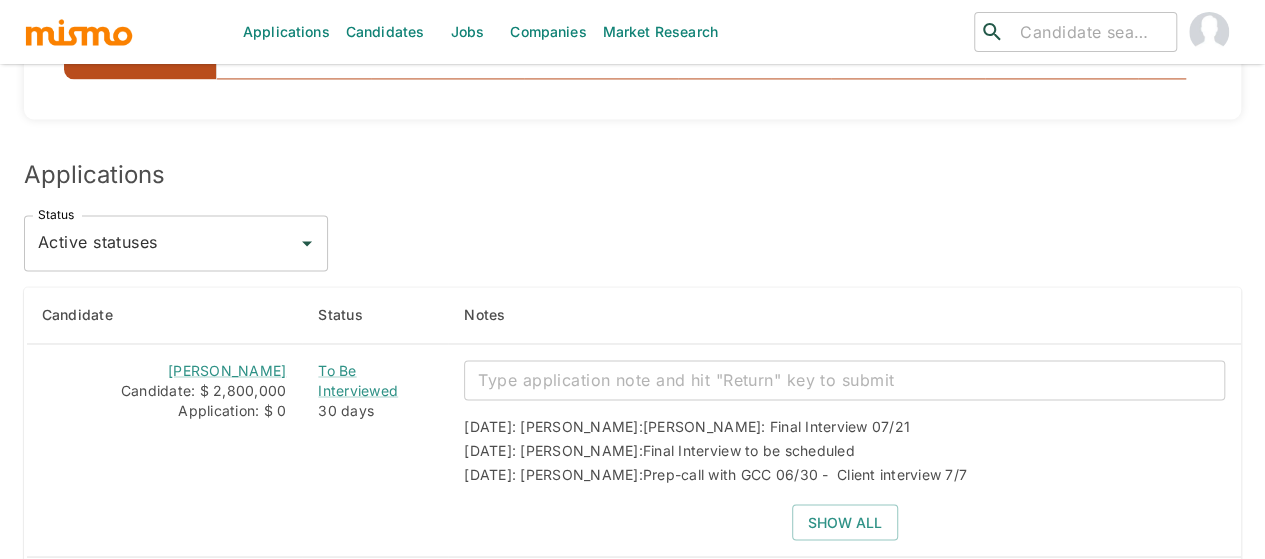 scroll, scrollTop: 1600, scrollLeft: 0, axis: vertical 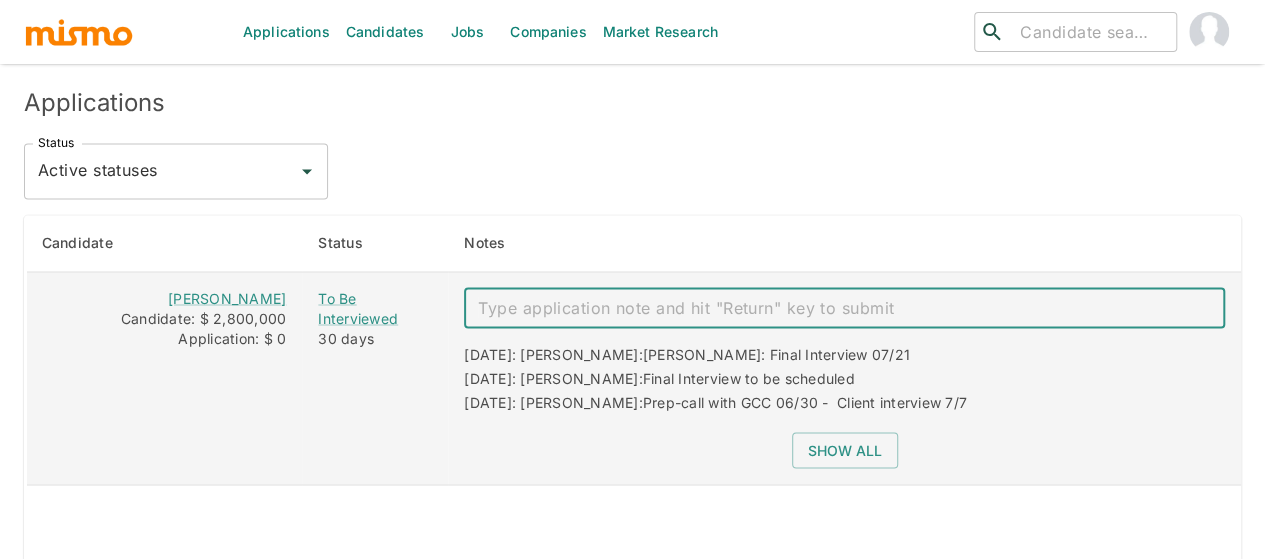 click at bounding box center (844, 307) 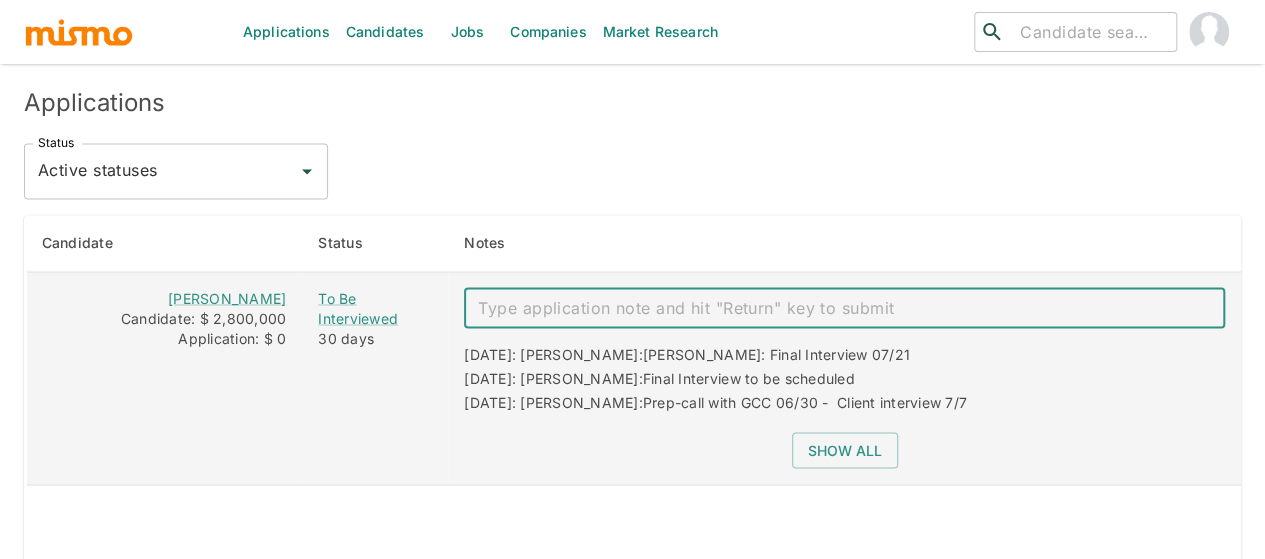 paste on "Felipe dropped out; he accepted another job offer." 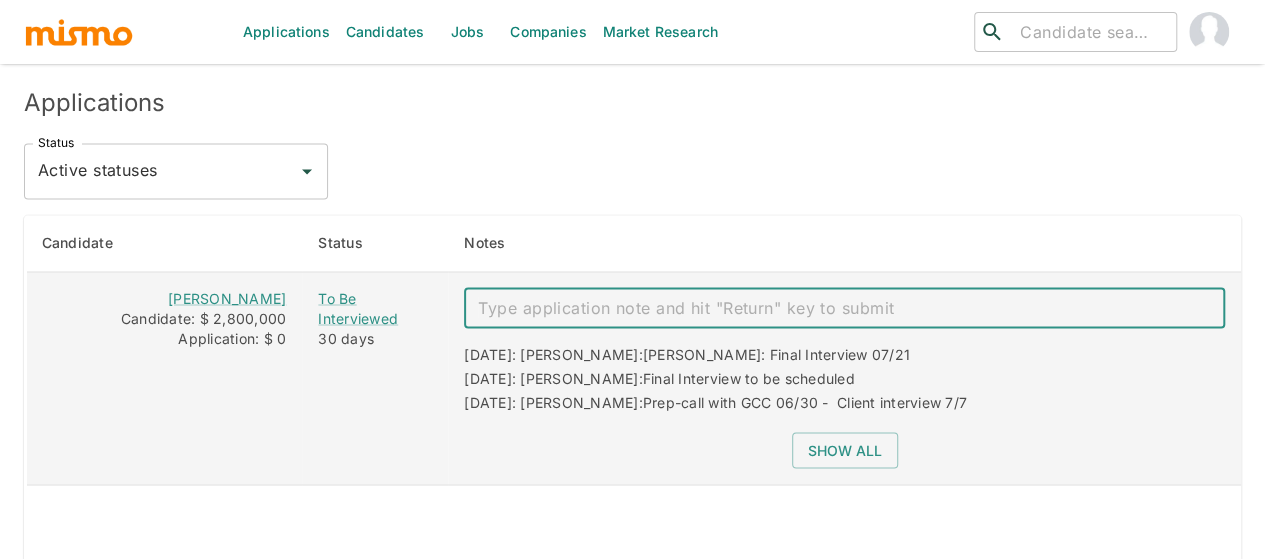 type on "Felipe dropped out; he accepted another job offer." 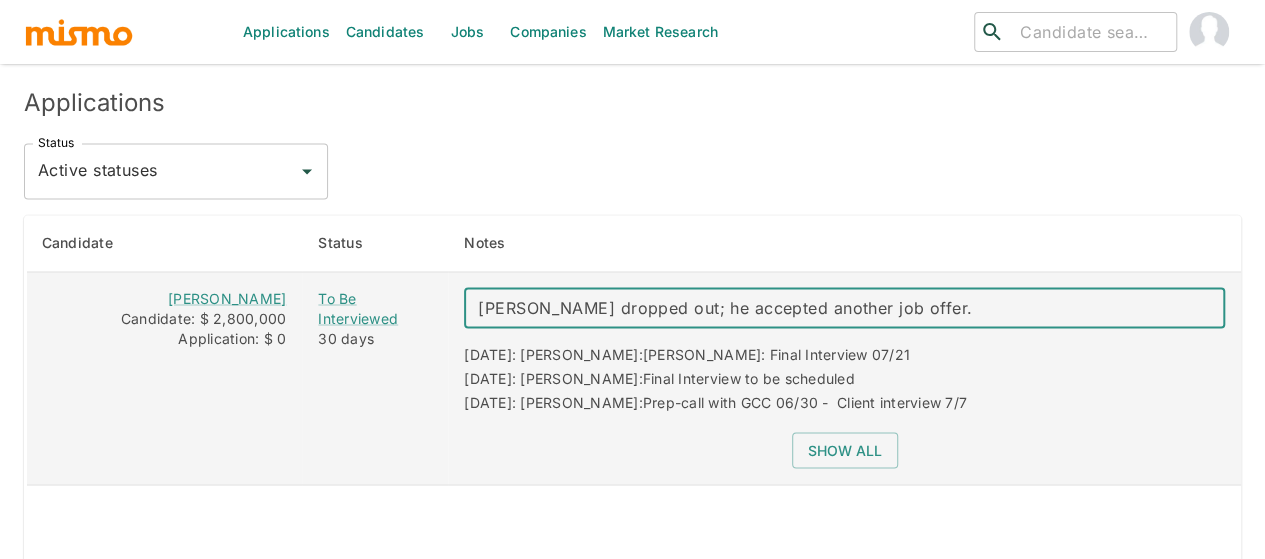 scroll, scrollTop: 21, scrollLeft: 0, axis: vertical 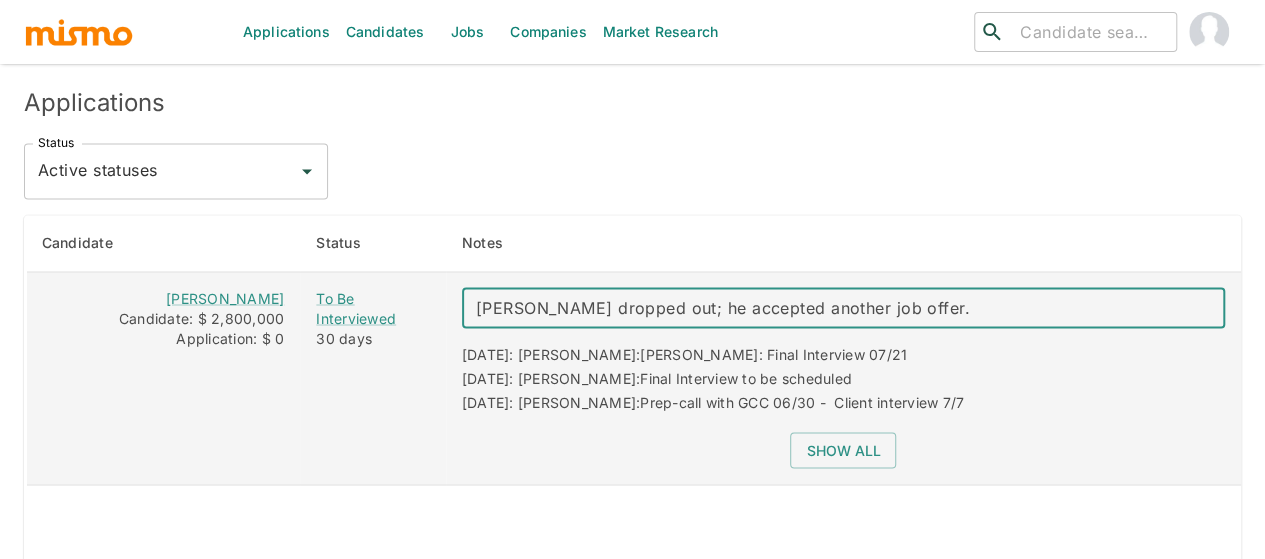 type 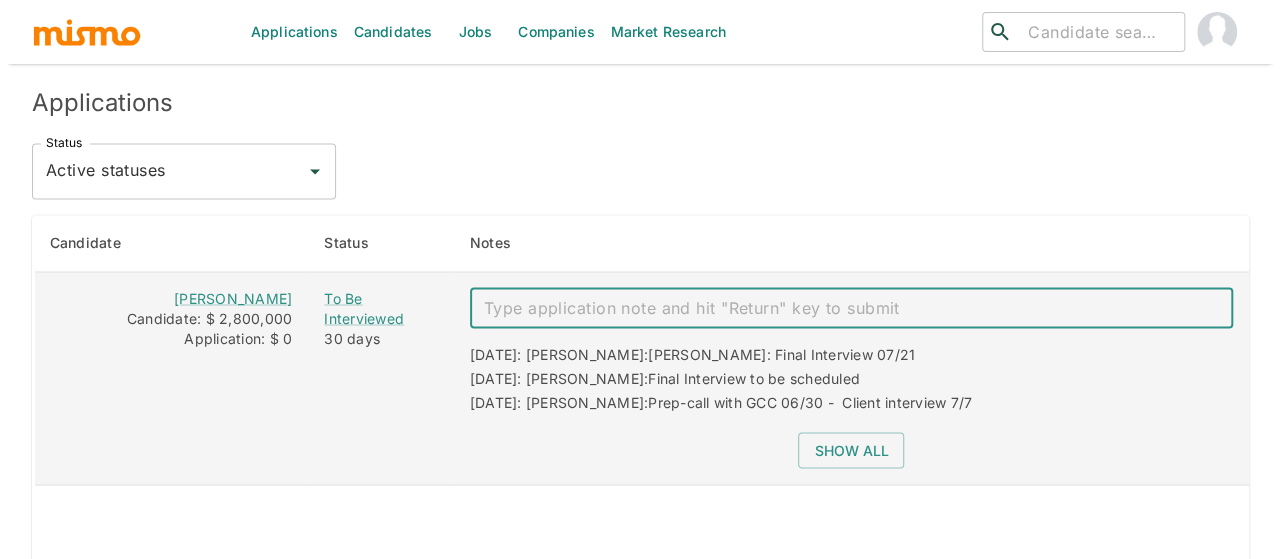 scroll, scrollTop: 0, scrollLeft: 0, axis: both 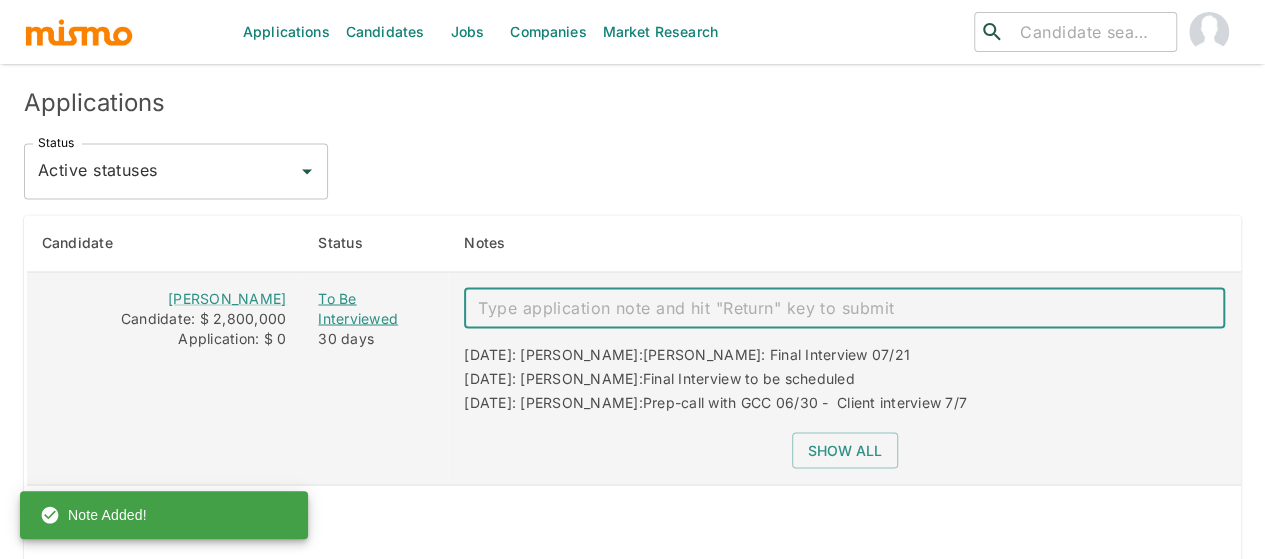 click on "To Be Interviewed" at bounding box center [375, 308] 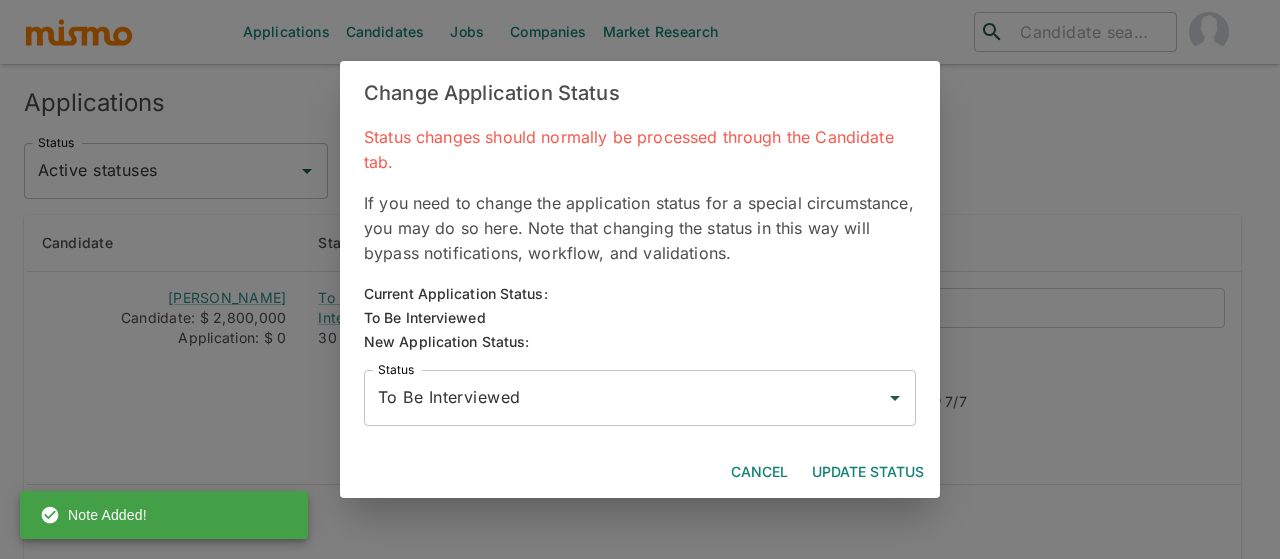 click on "To Be Interviewed" at bounding box center (625, 398) 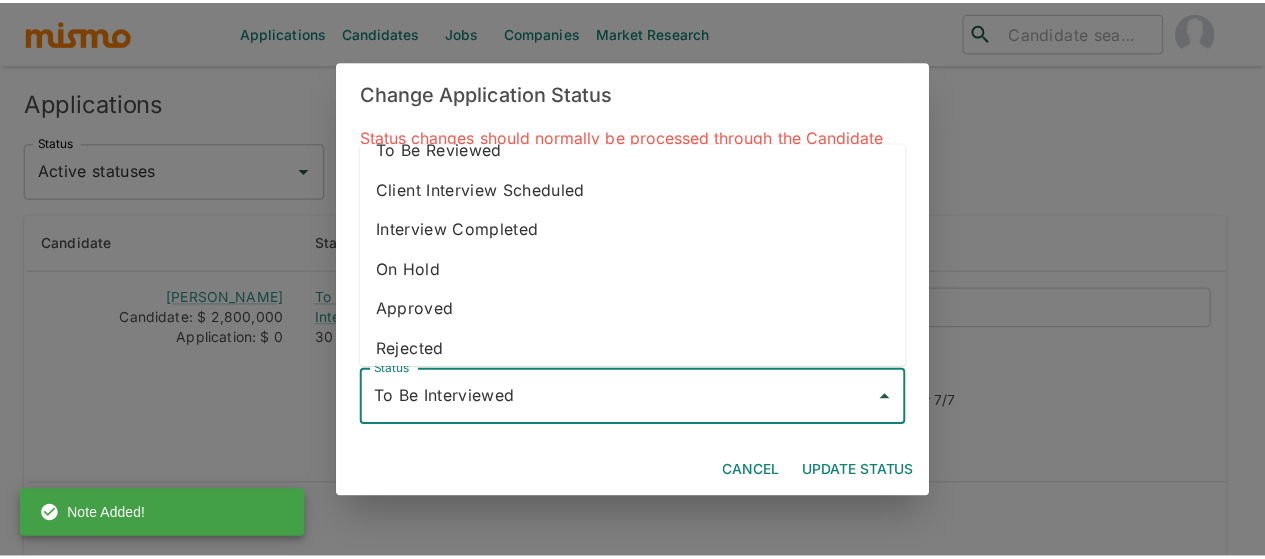 scroll, scrollTop: 112, scrollLeft: 0, axis: vertical 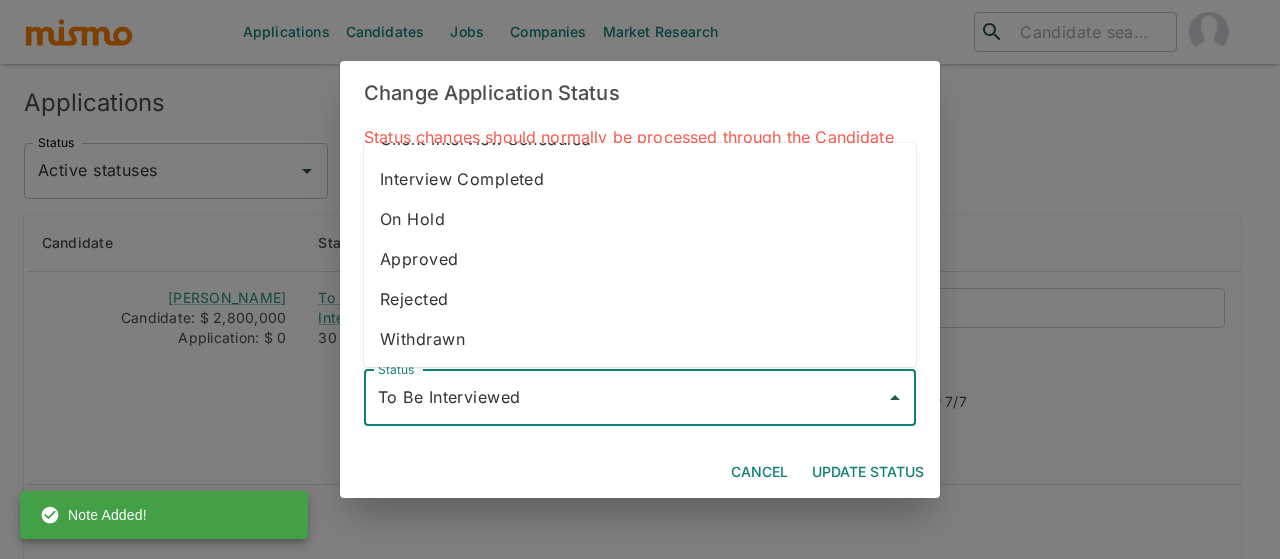 click on "Withdrawn" at bounding box center (640, 339) 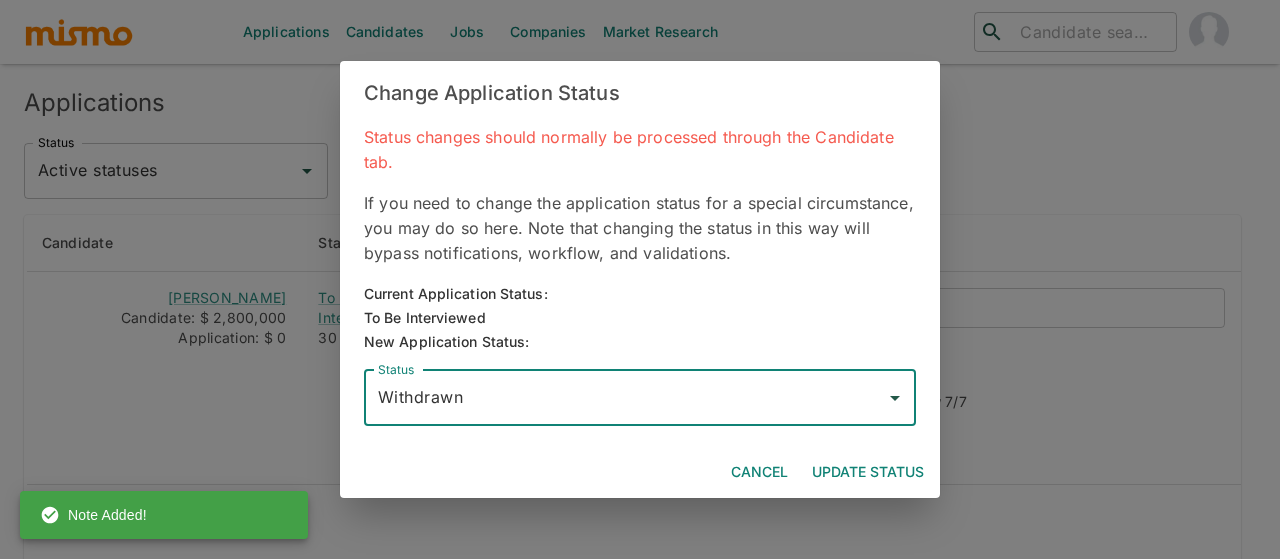 click on "Update Status" at bounding box center (868, 472) 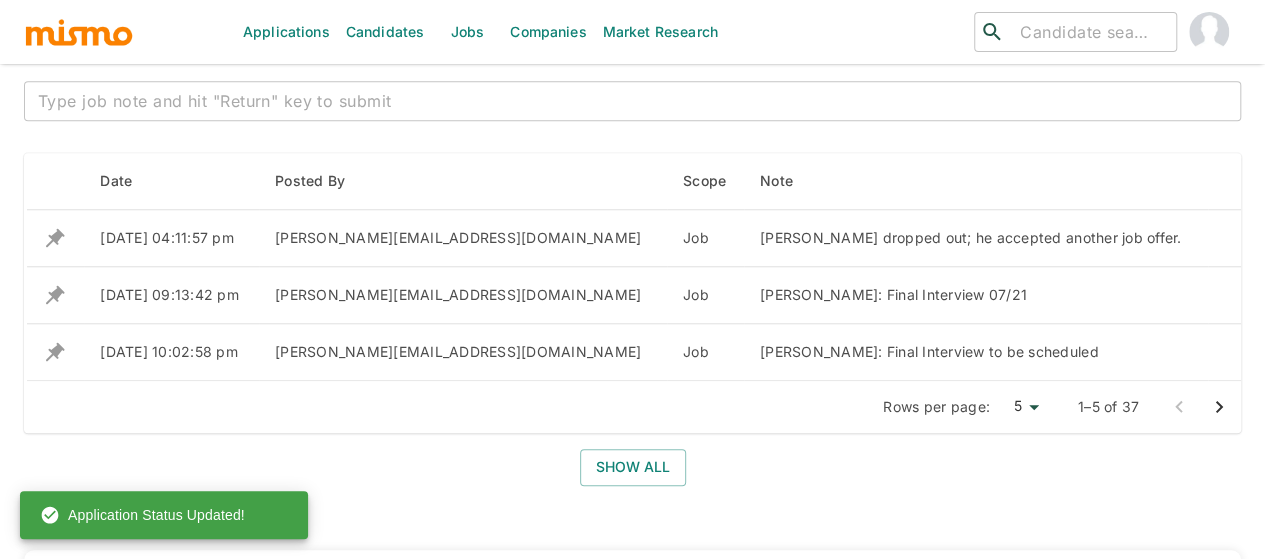 scroll, scrollTop: 800, scrollLeft: 0, axis: vertical 